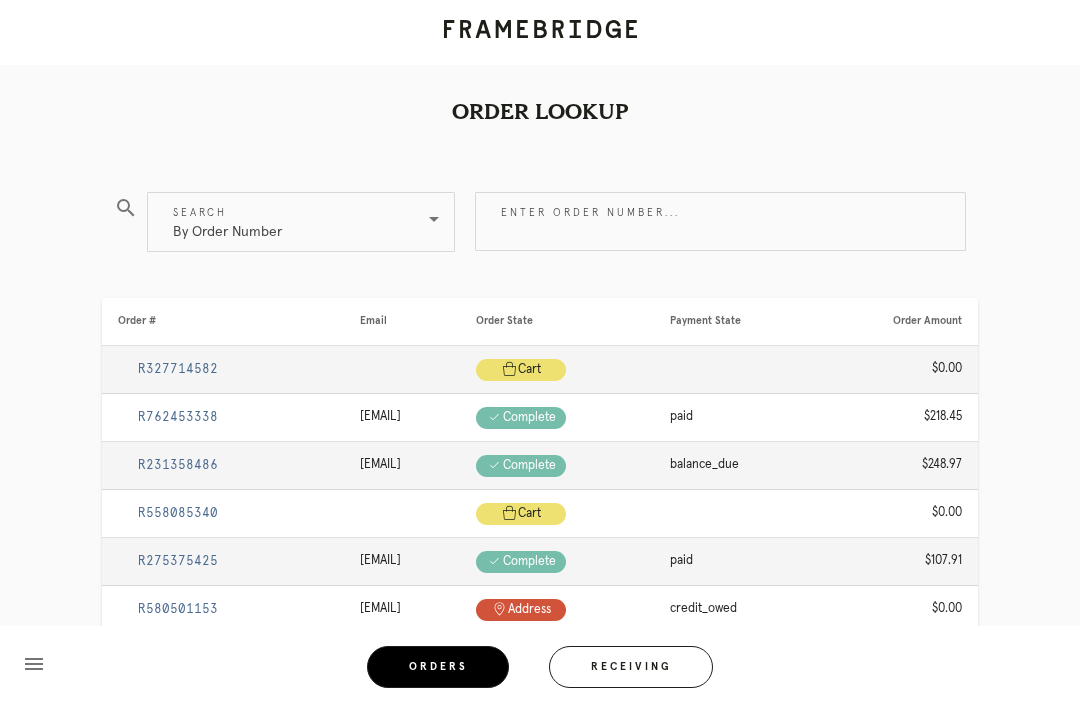 scroll, scrollTop: 0, scrollLeft: 0, axis: both 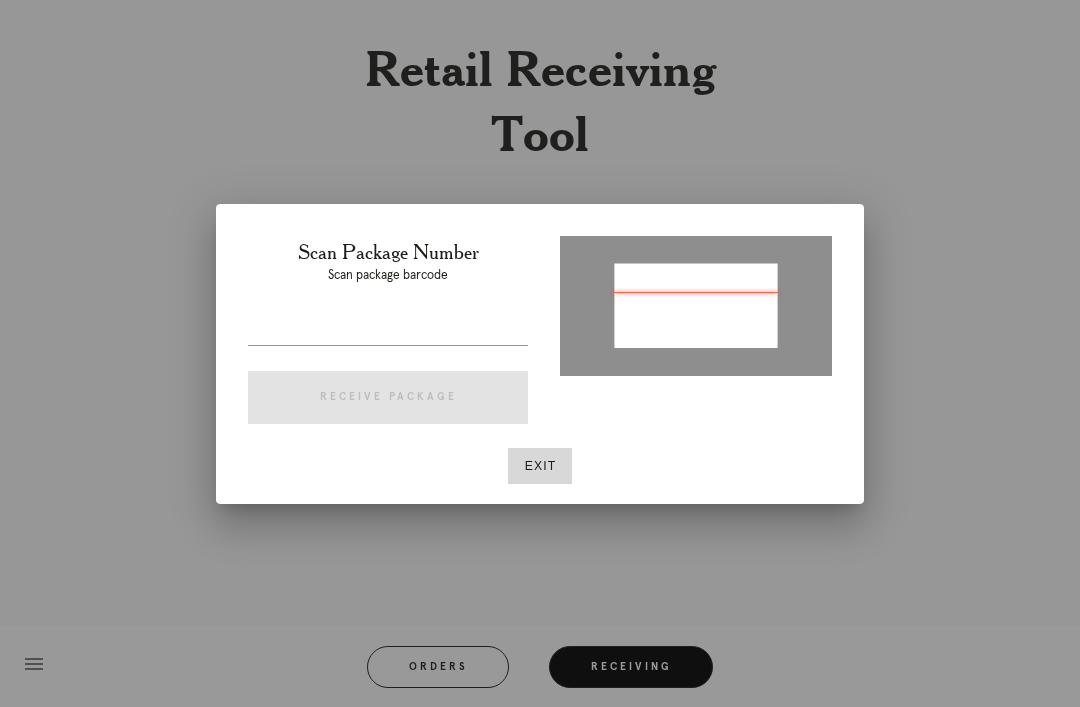 type on "P844789018244044" 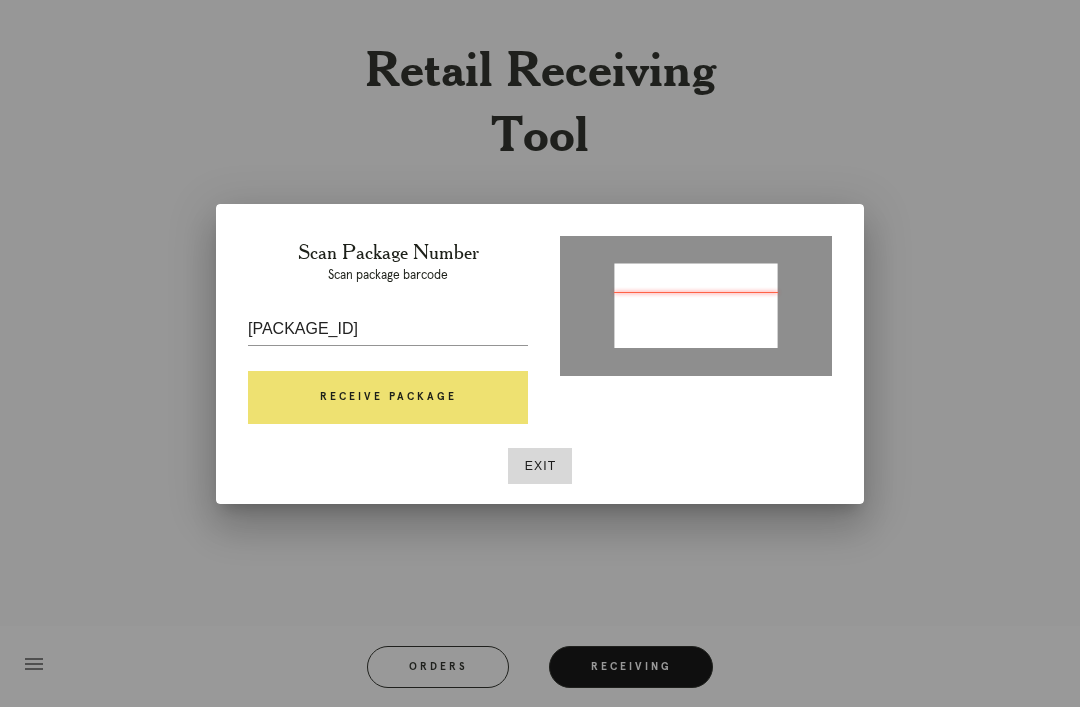 click on "Receive Package" at bounding box center (388, 398) 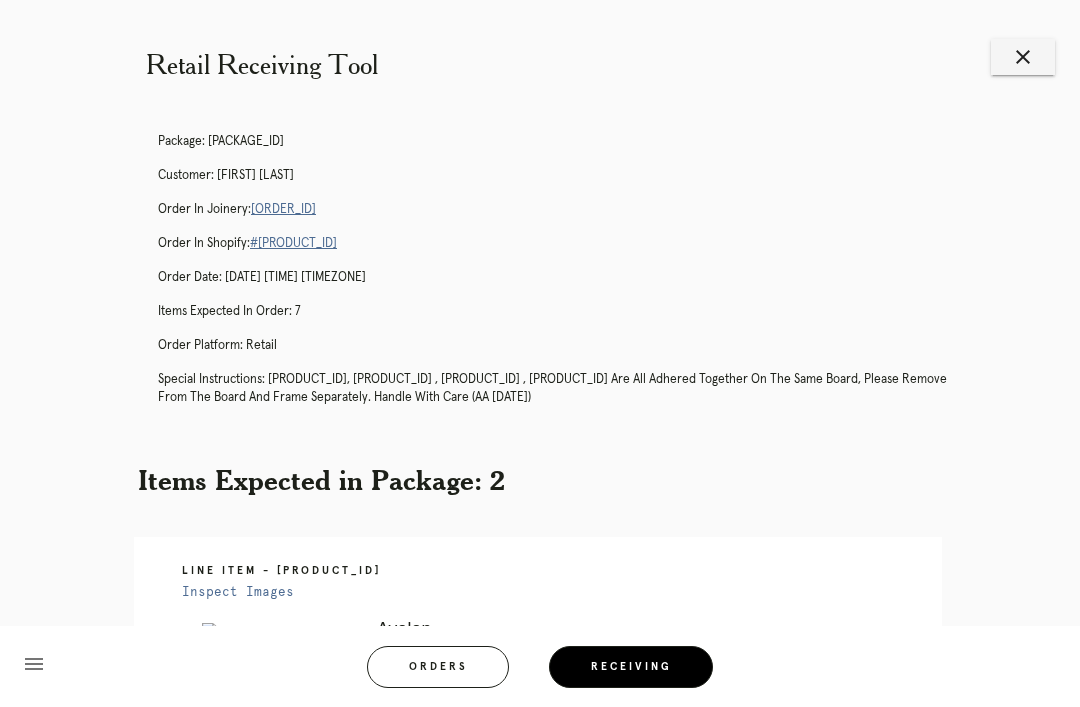click on "R154248166" at bounding box center (283, 209) 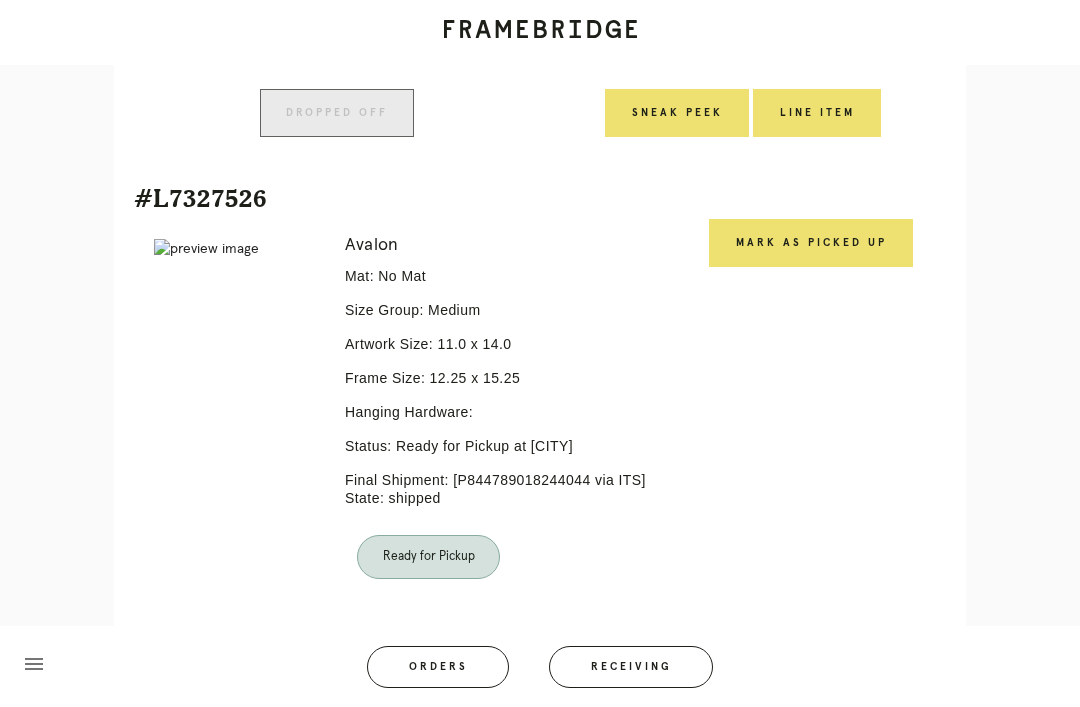scroll, scrollTop: 2954, scrollLeft: 0, axis: vertical 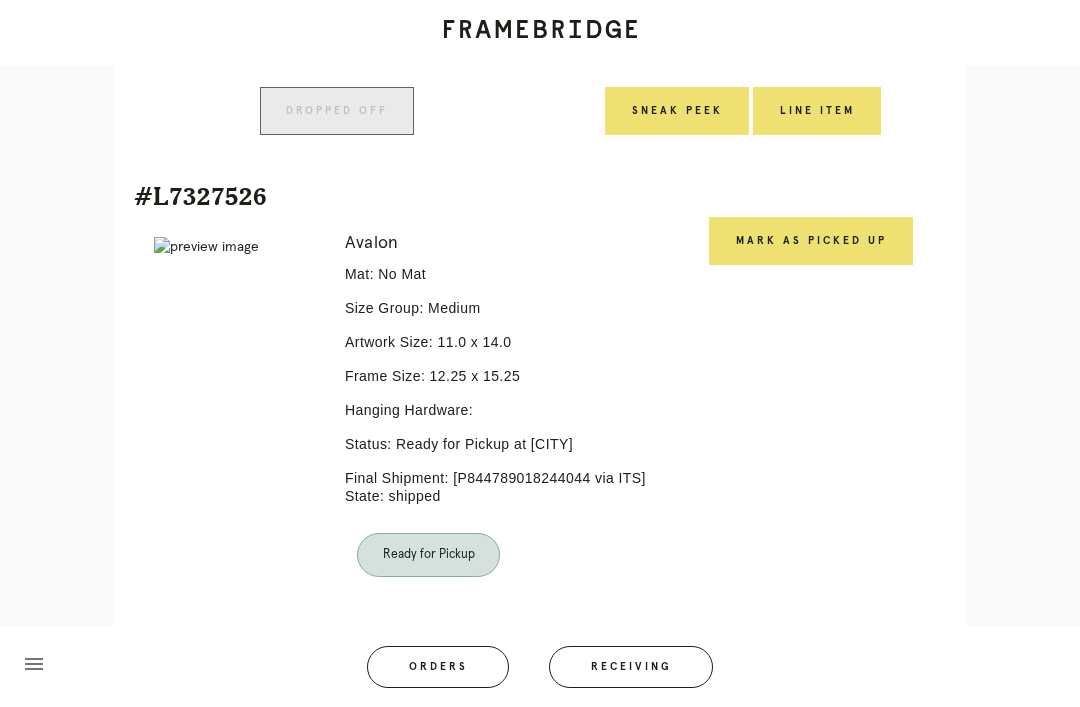 click on "Mark as Picked Up" at bounding box center [811, 241] 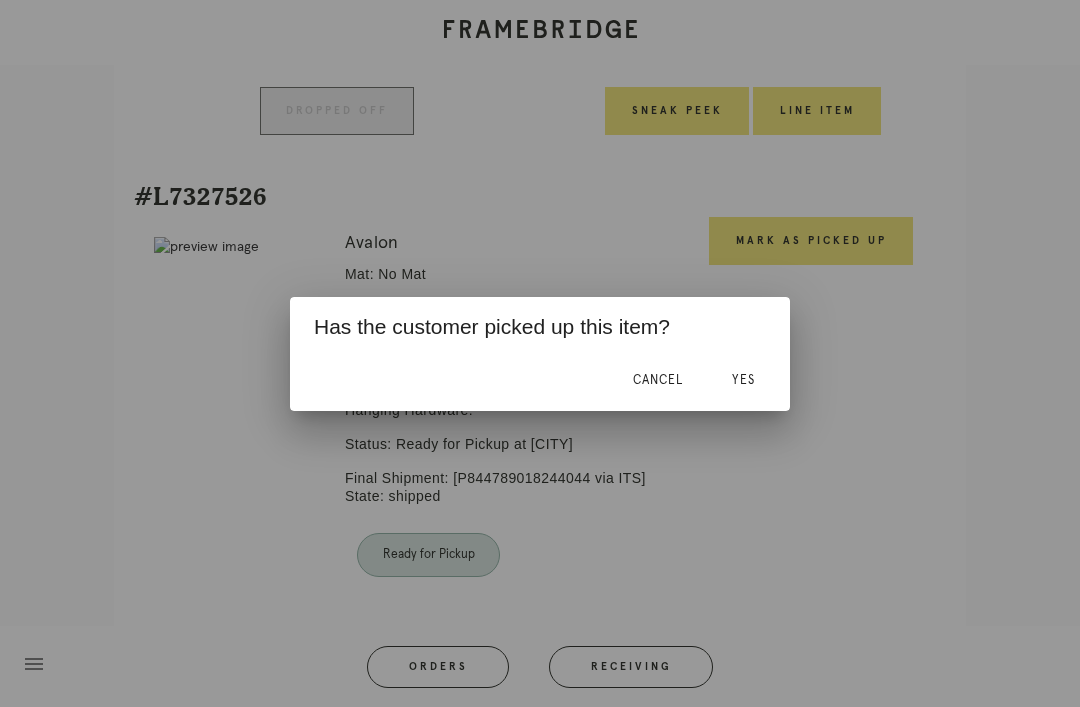 click on "Yes" at bounding box center (743, 380) 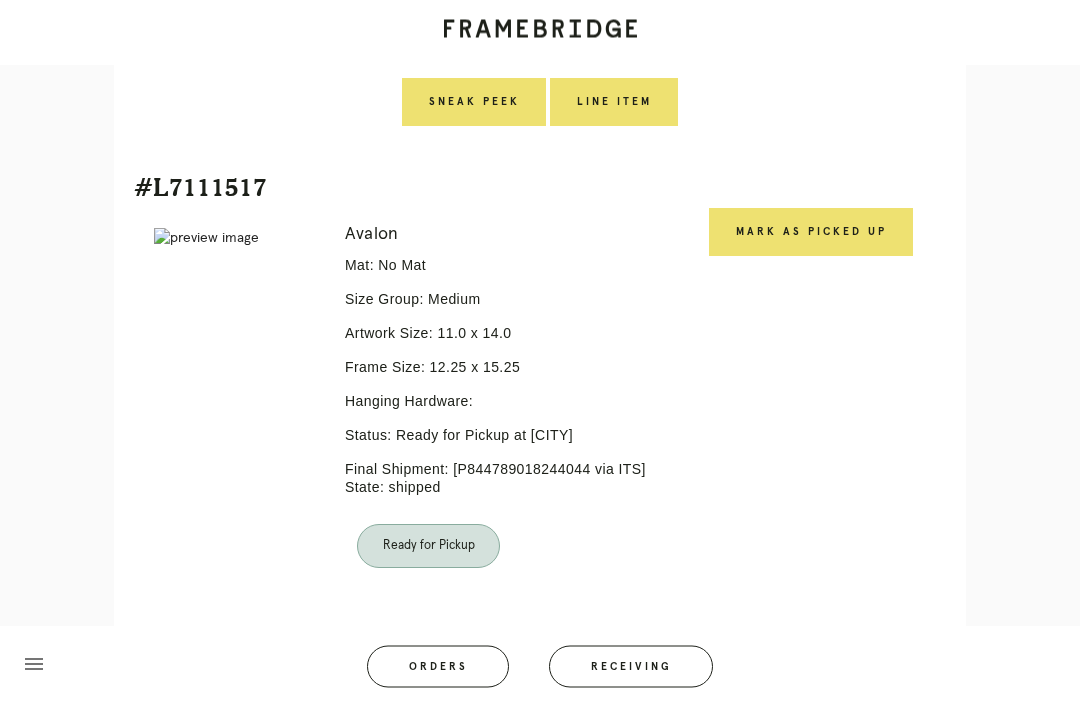 scroll, scrollTop: 2392, scrollLeft: 0, axis: vertical 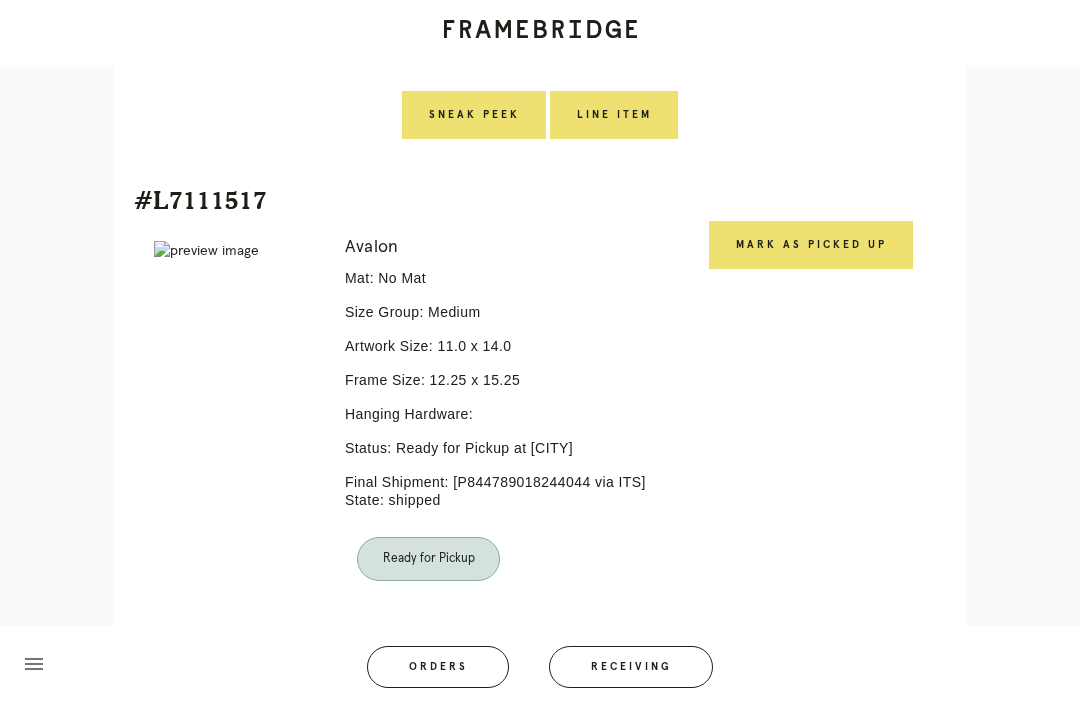 click on "Mark as Picked Up" at bounding box center [811, 245] 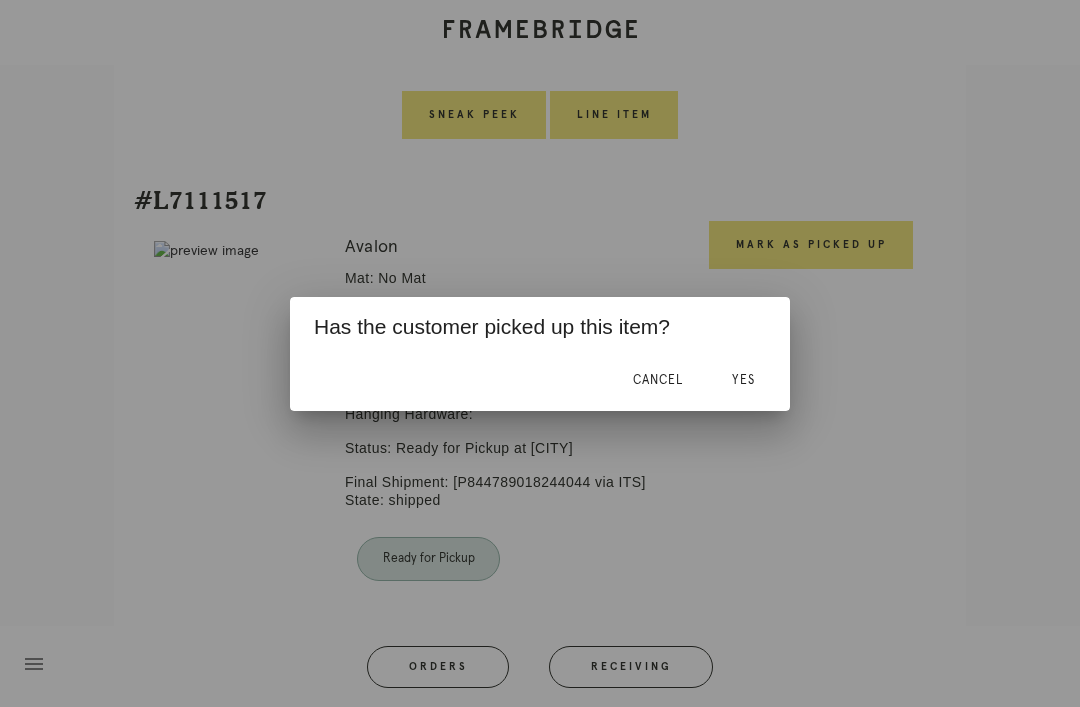 click on "Yes" at bounding box center [743, 380] 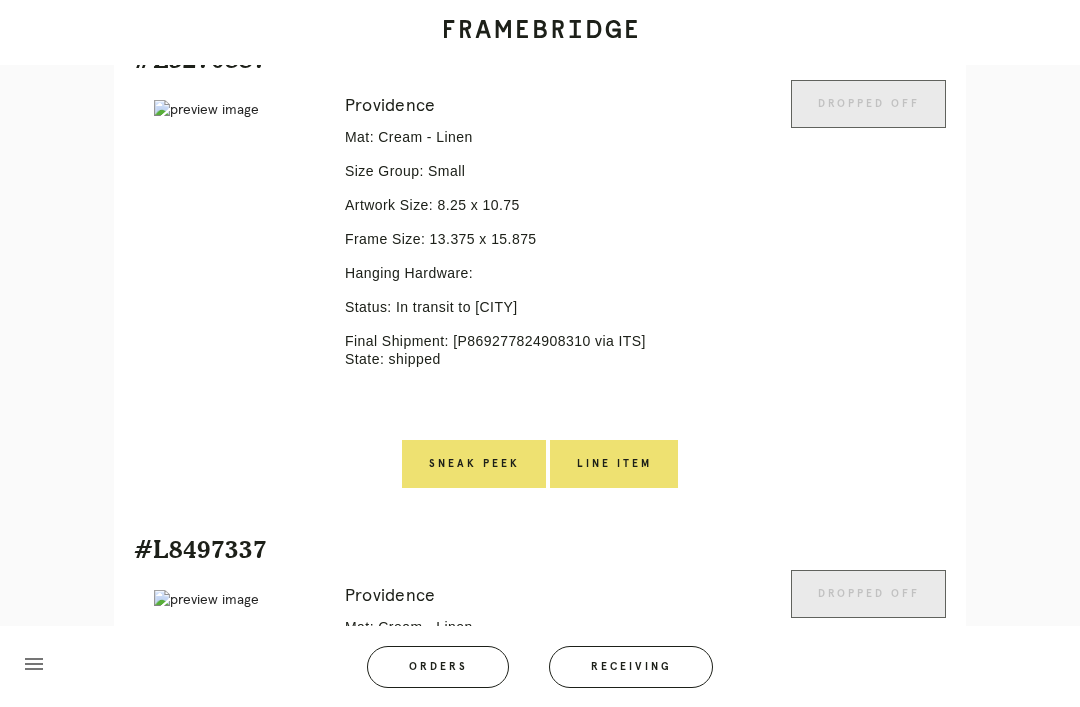 scroll, scrollTop: 1551, scrollLeft: 0, axis: vertical 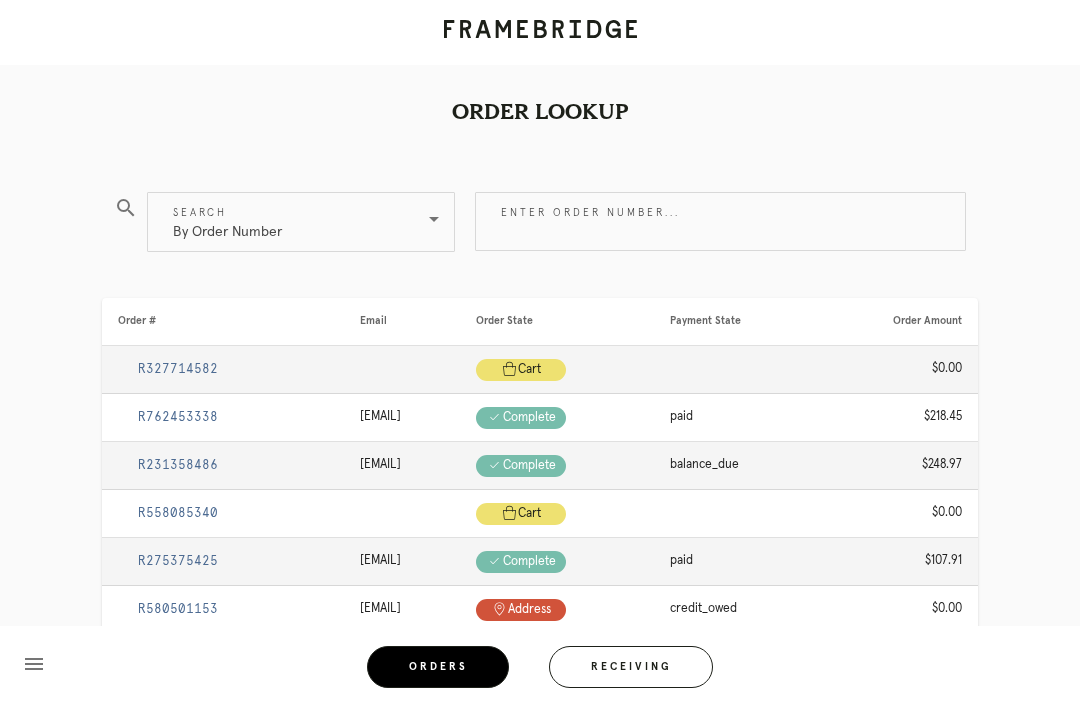 click on "Receiving" at bounding box center (631, 667) 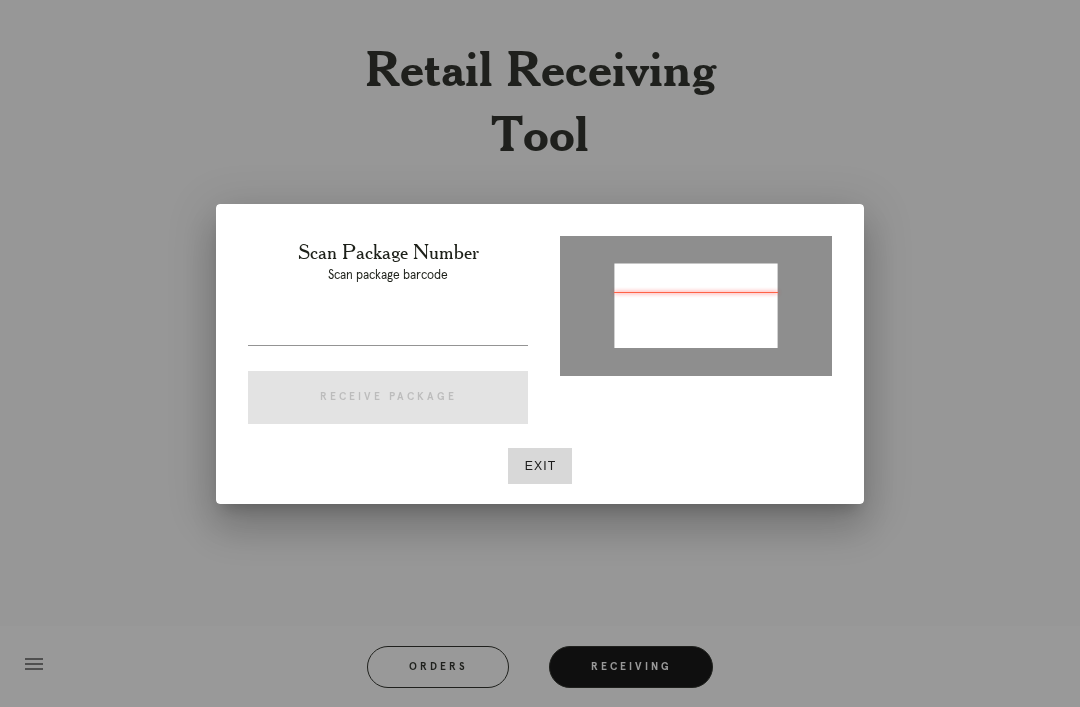 type on "P868045403667016" 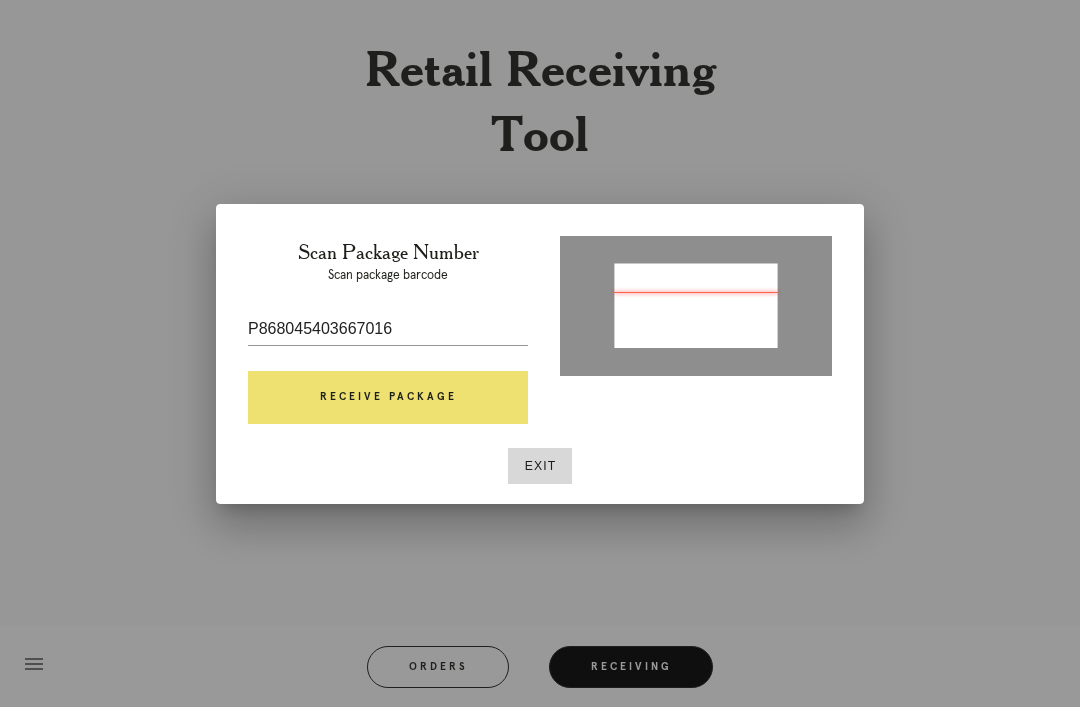 click on "Receive Package" at bounding box center [388, 398] 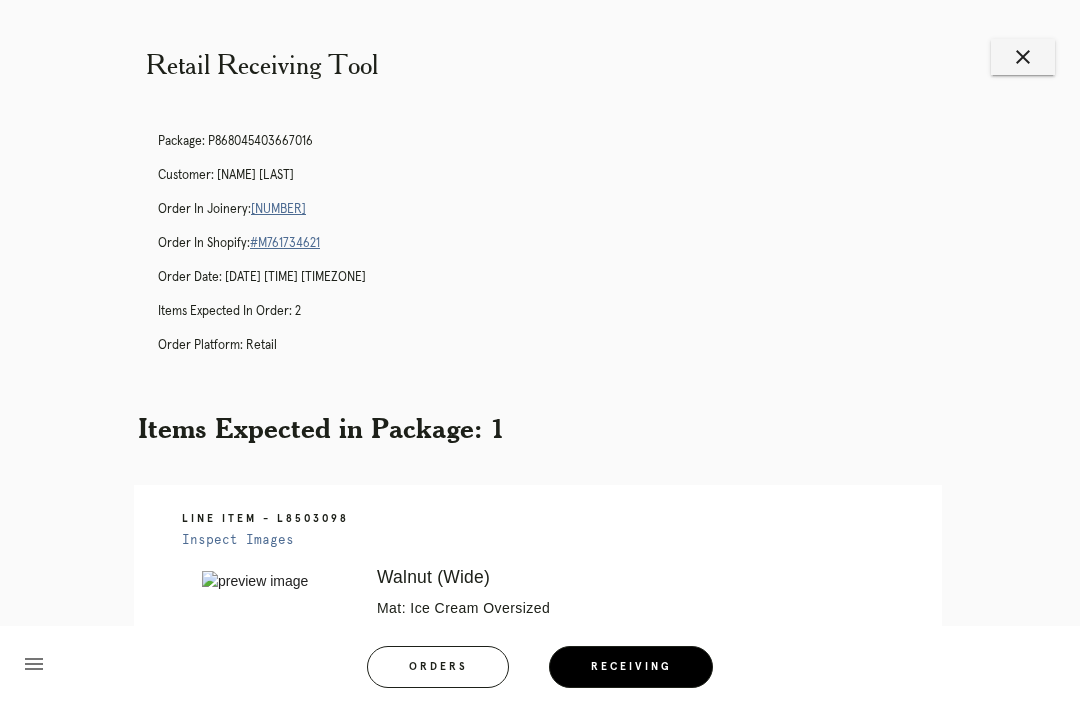 click on "R641198746" at bounding box center [278, 209] 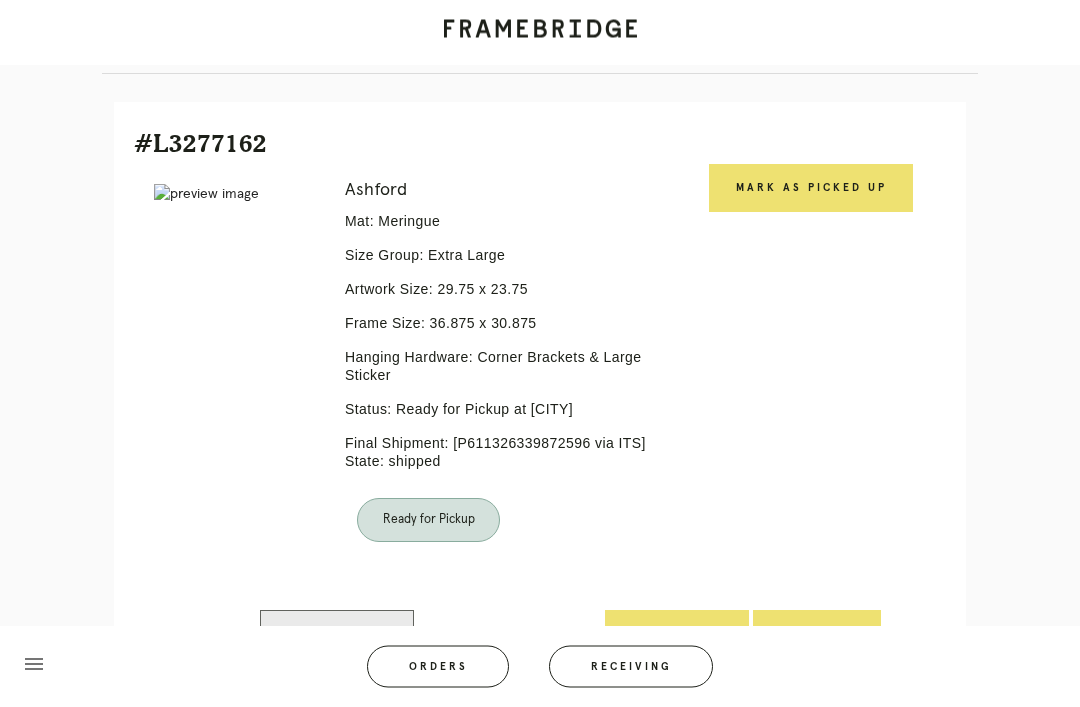 scroll, scrollTop: 444, scrollLeft: 0, axis: vertical 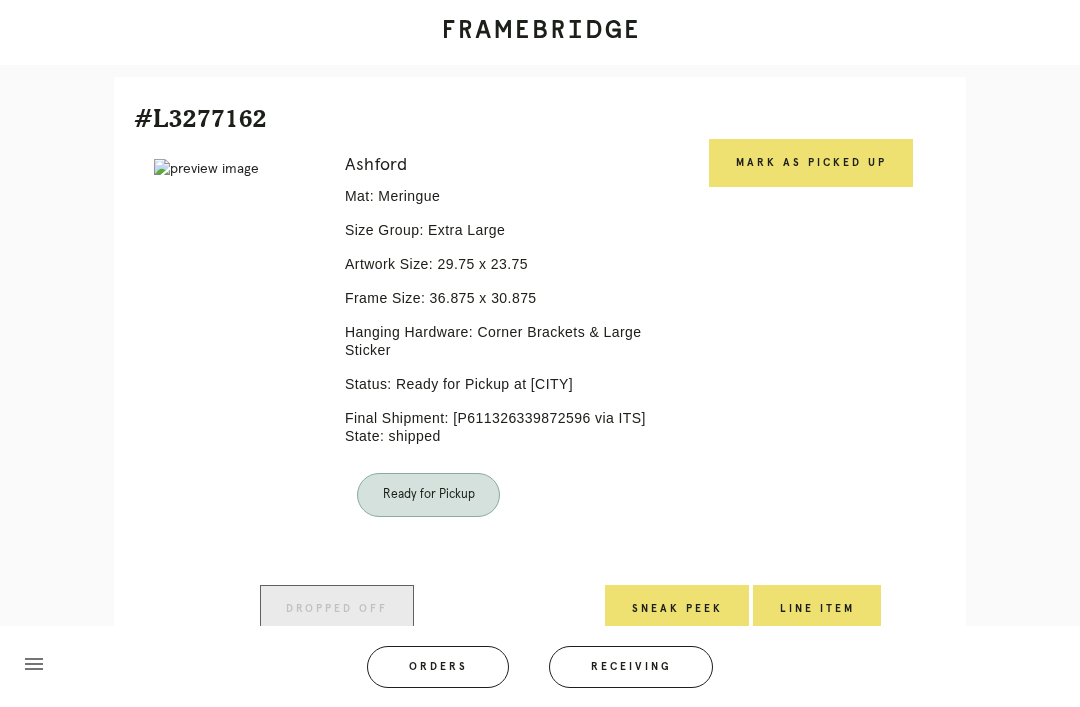 click on "Mark as Picked Up" at bounding box center [811, 163] 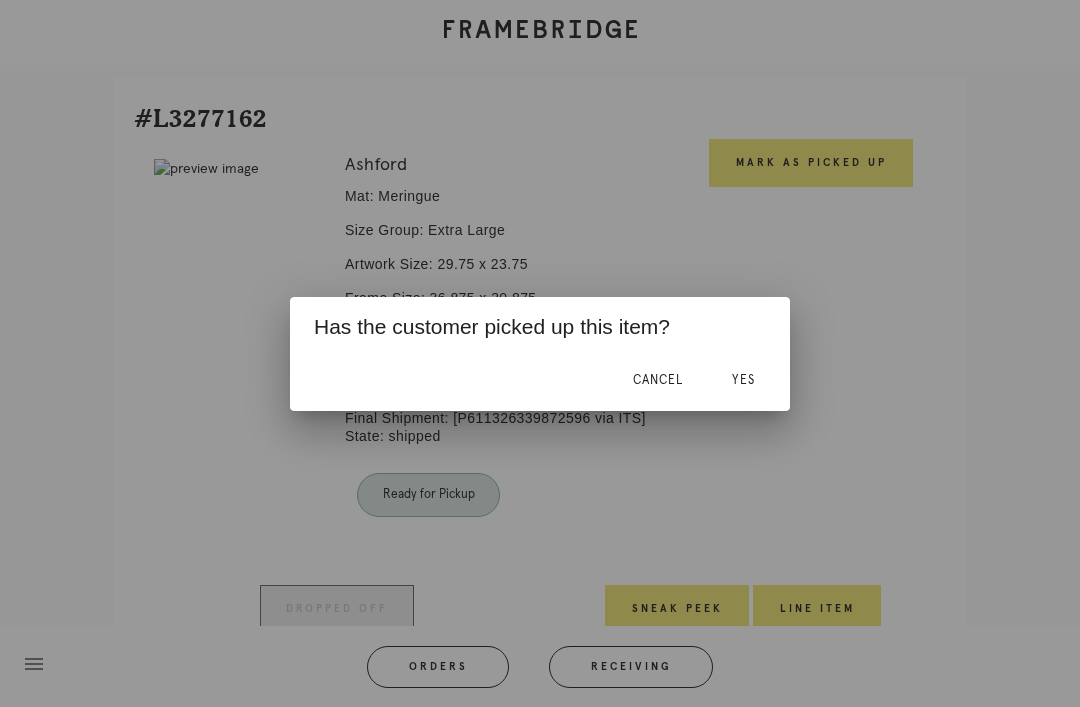 click on "Yes" at bounding box center [743, 381] 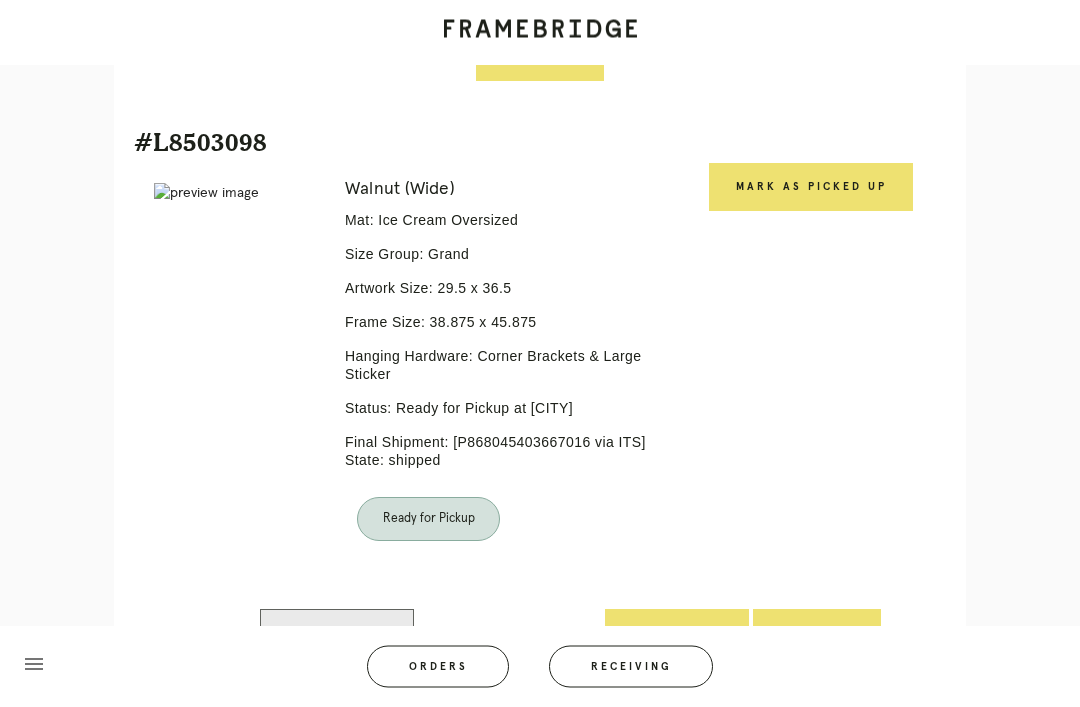 click on "Mark as Picked Up" at bounding box center [811, 188] 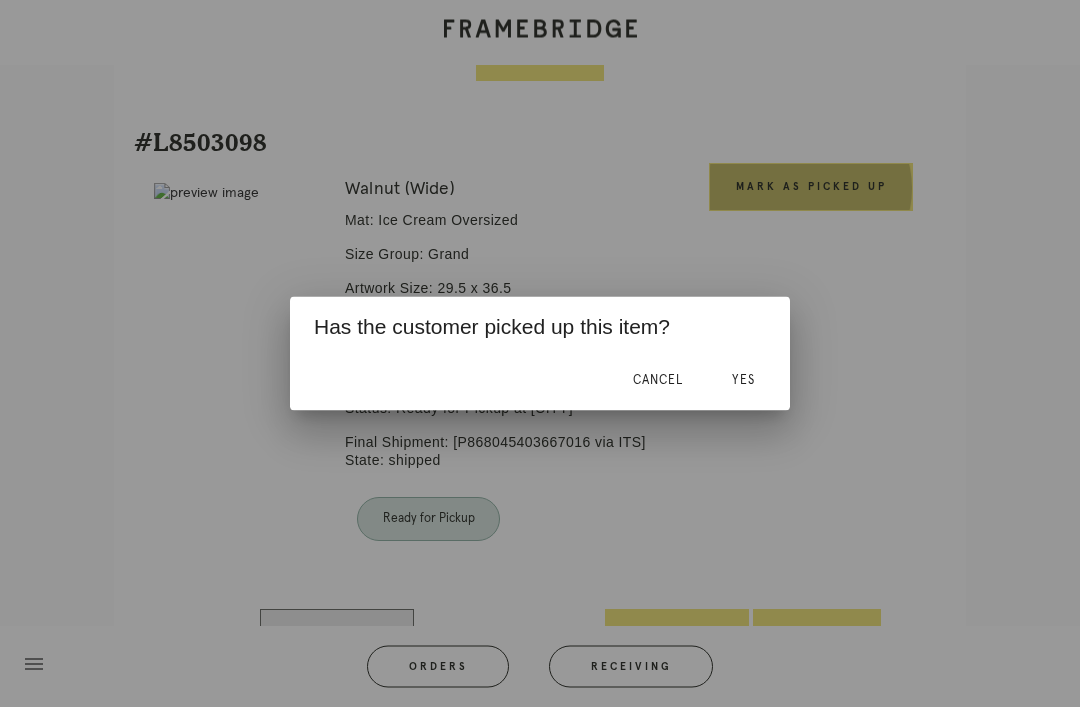 scroll, scrollTop: 976, scrollLeft: 0, axis: vertical 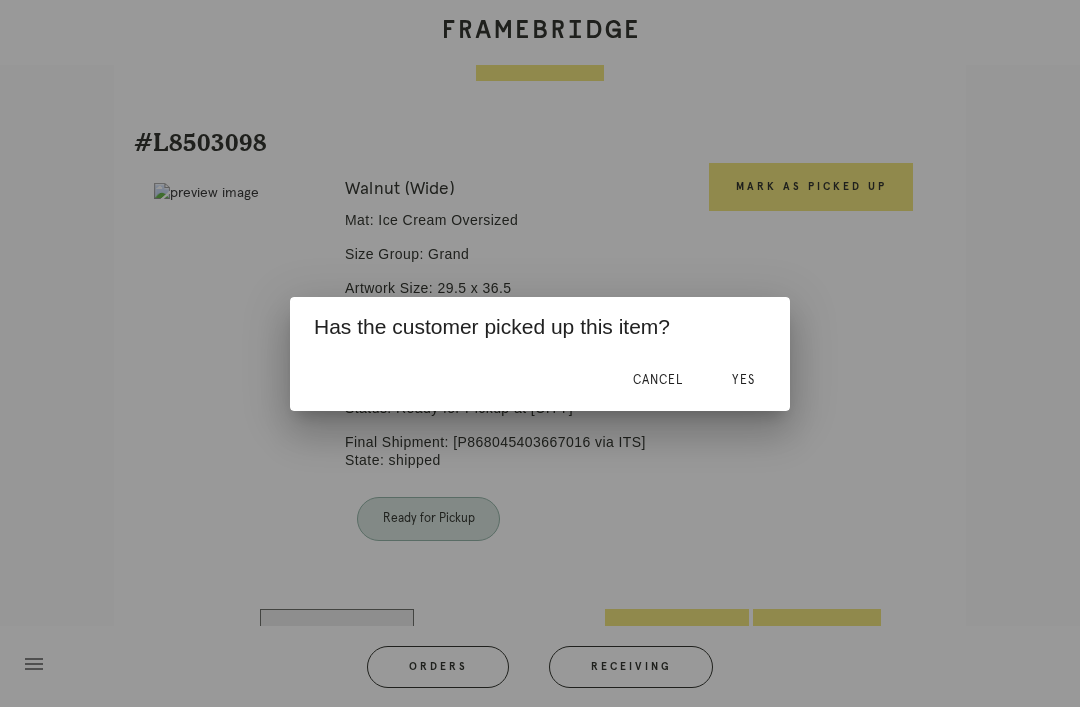 click on "Yes" at bounding box center (743, 381) 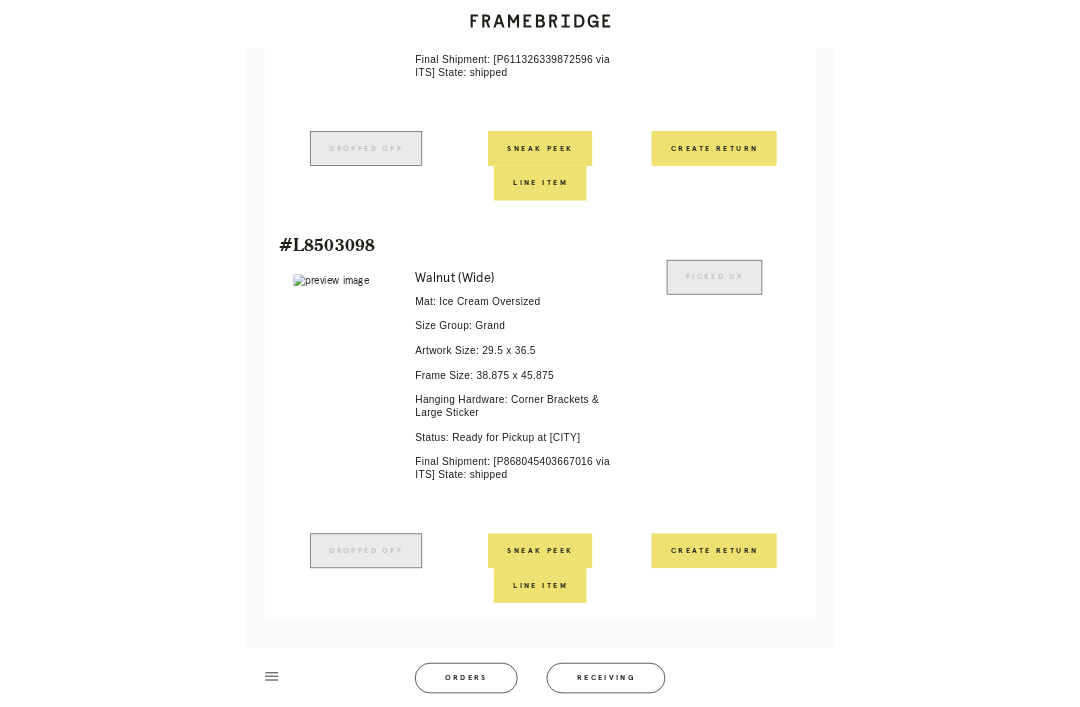 scroll, scrollTop: 1057, scrollLeft: 0, axis: vertical 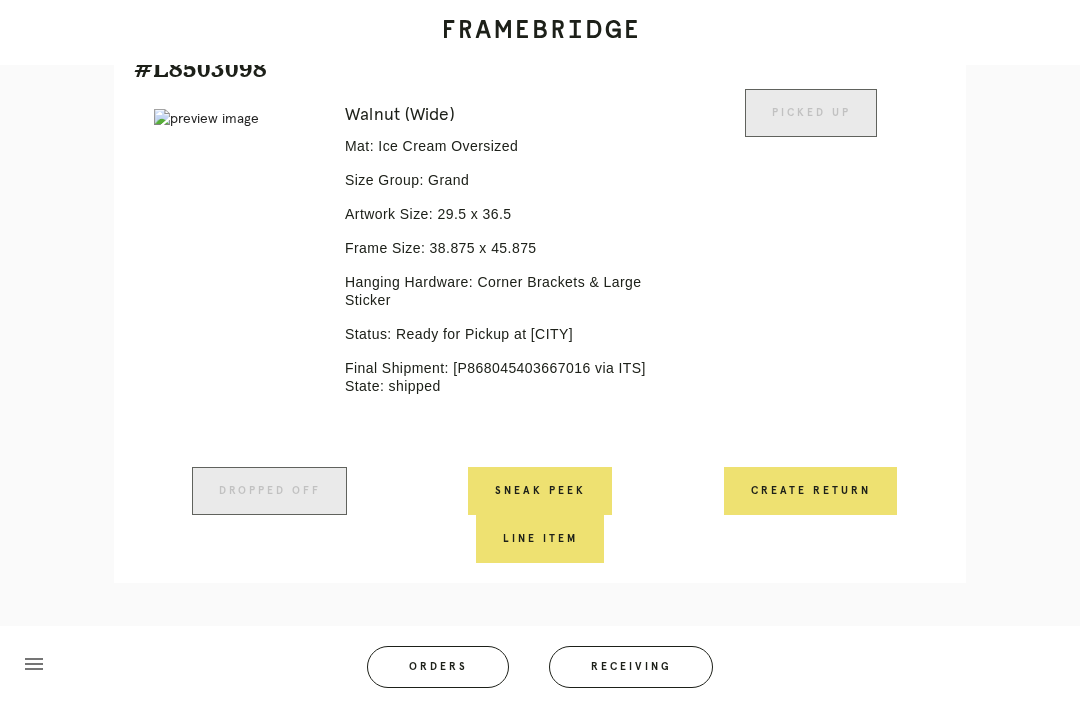 click on "Receiving" at bounding box center (631, 667) 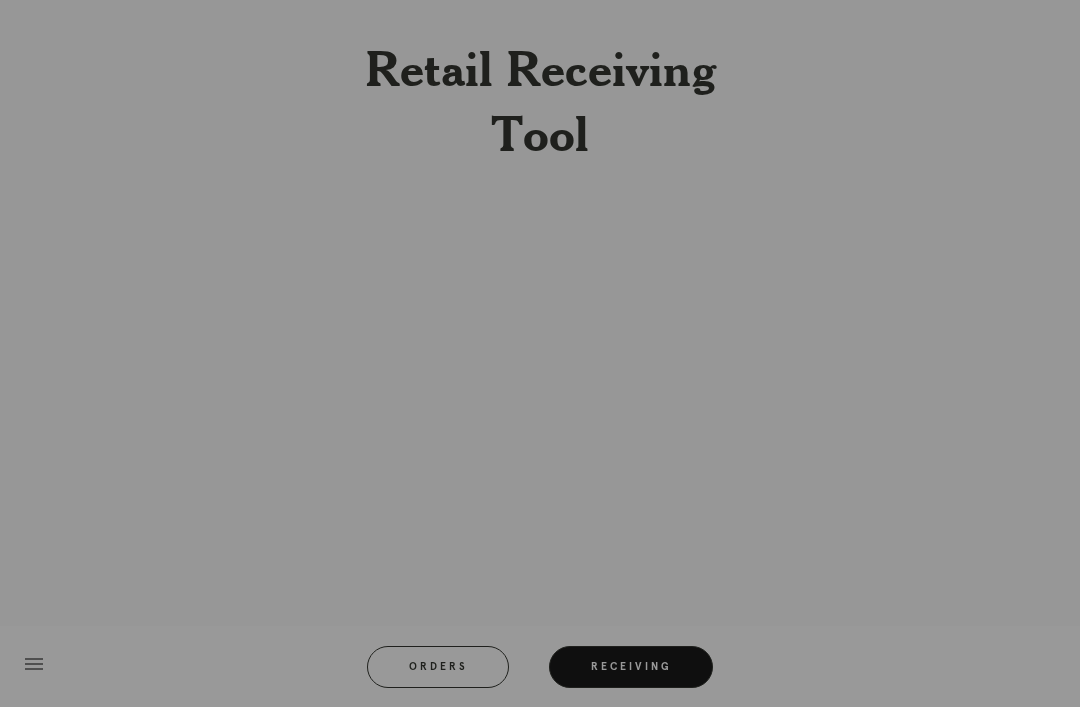 scroll, scrollTop: 64, scrollLeft: 0, axis: vertical 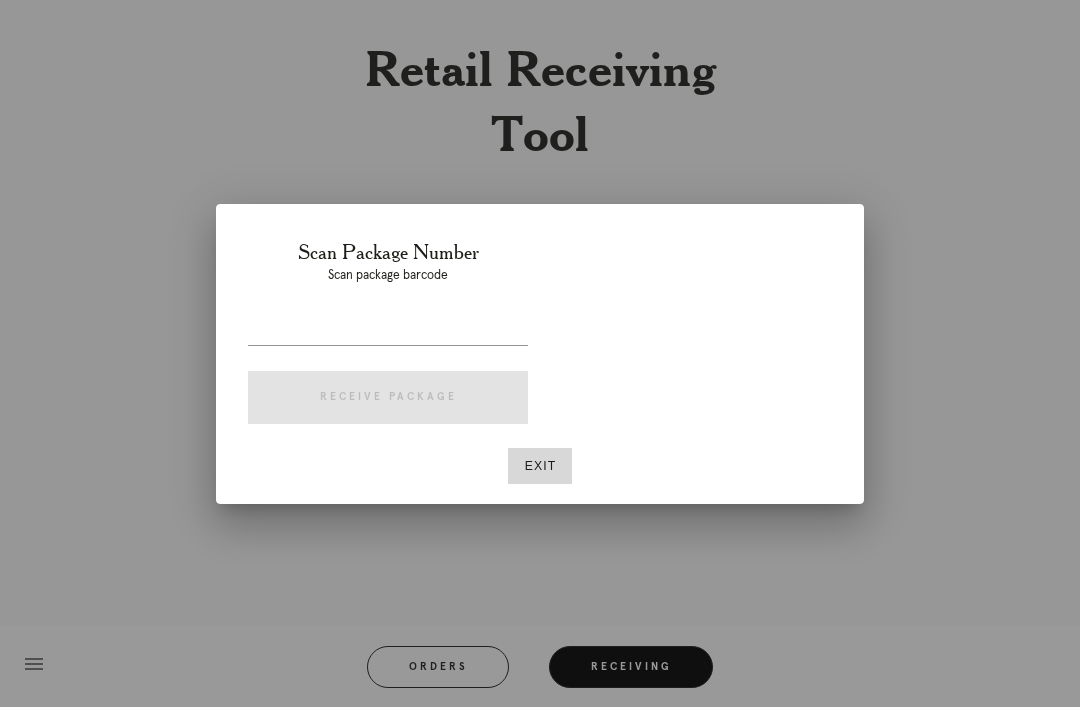 click on "Exit" at bounding box center [540, 466] 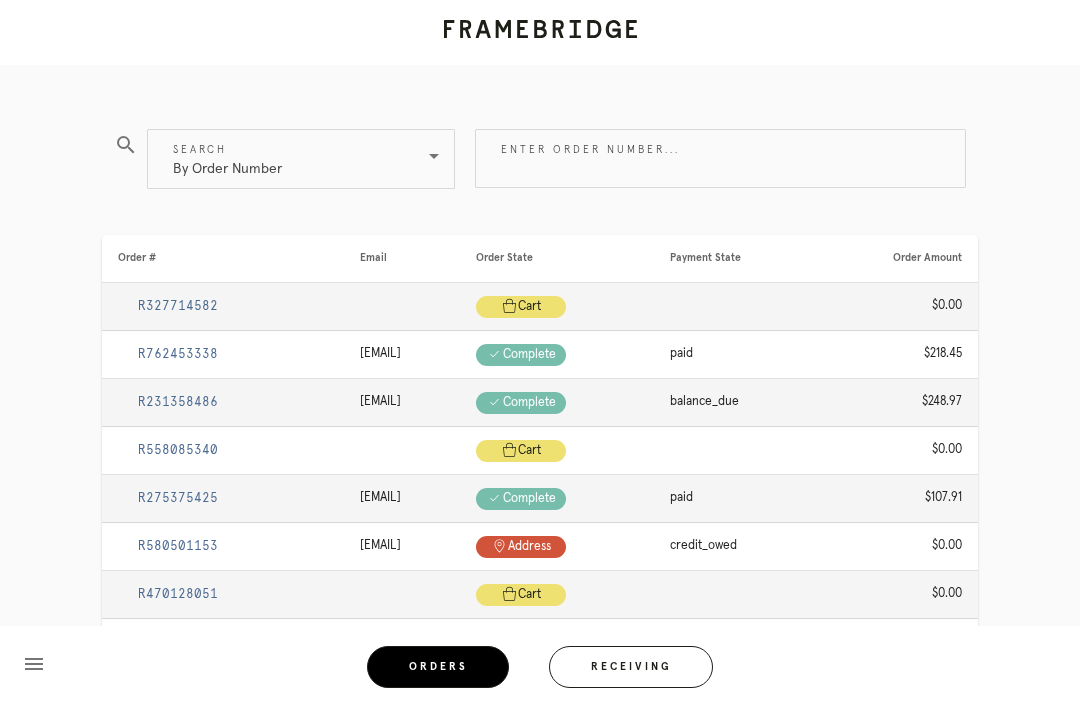 click on "Enter order number..." at bounding box center [720, 158] 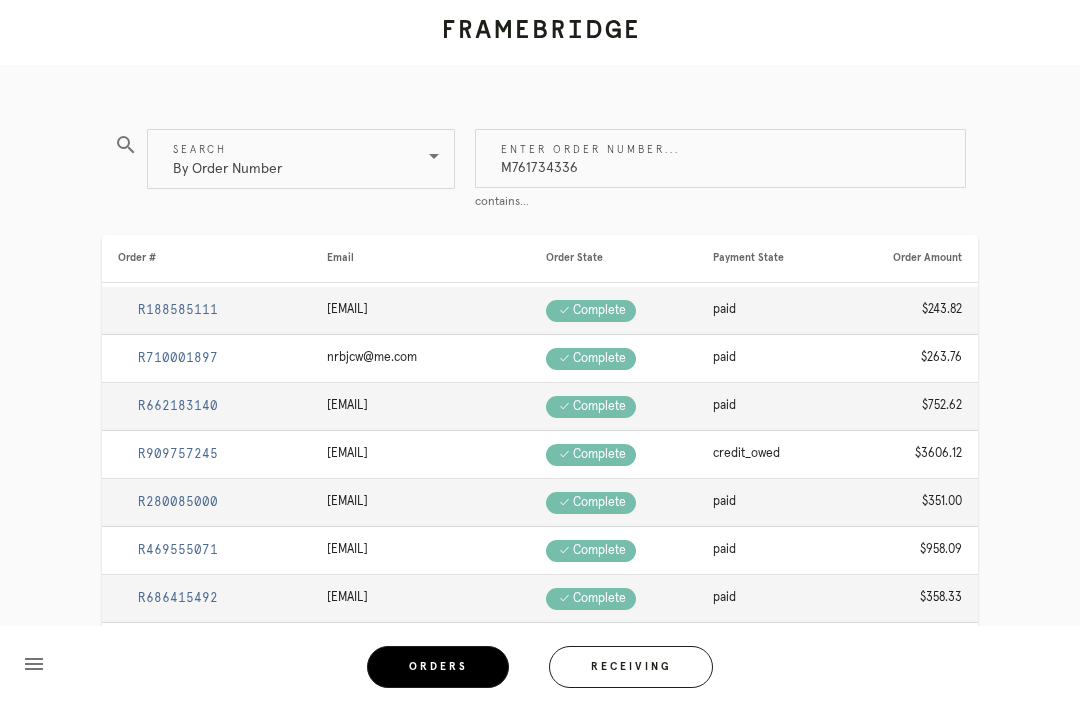 type on "M761734336" 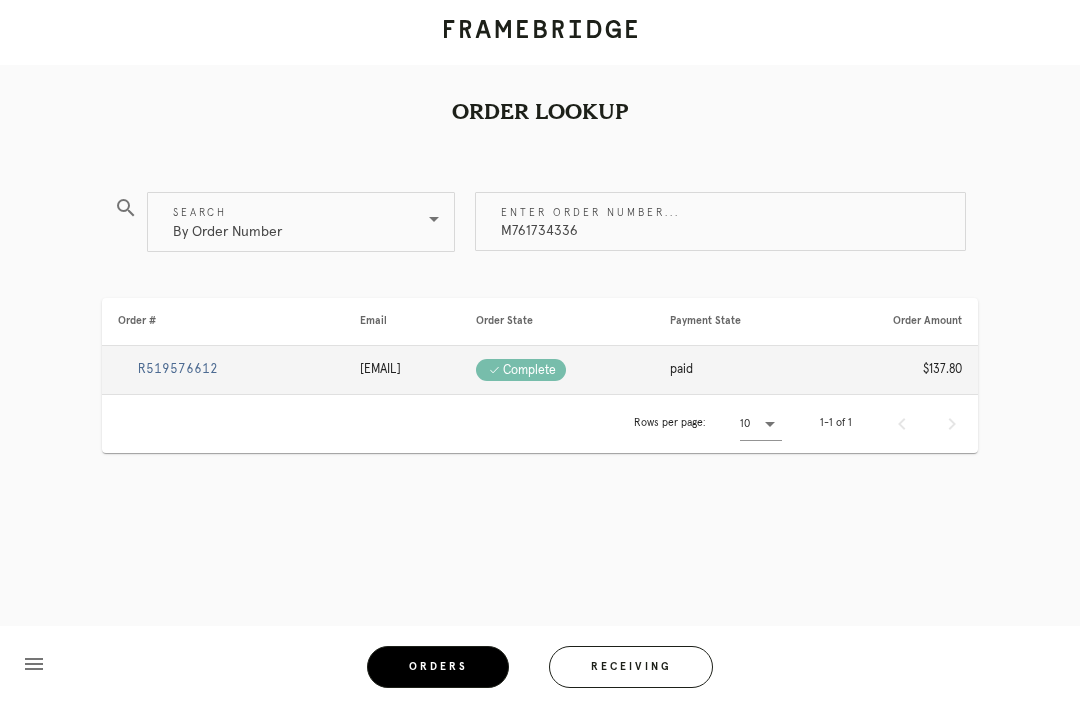click on "R519576612" at bounding box center [178, 369] 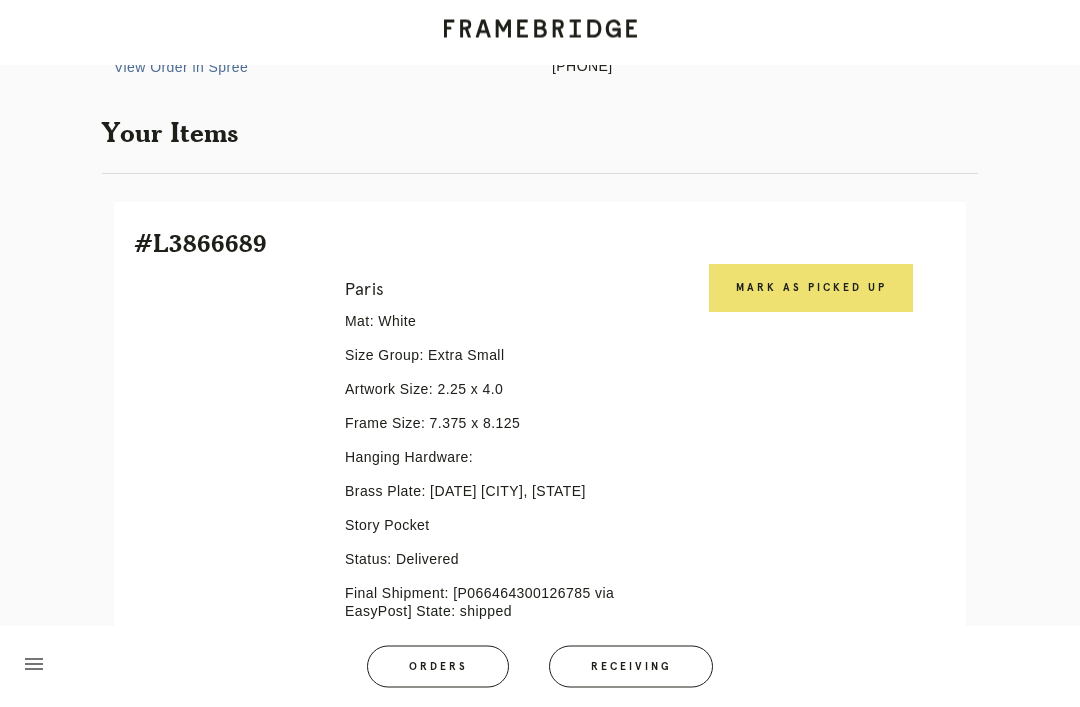 scroll, scrollTop: 320, scrollLeft: 0, axis: vertical 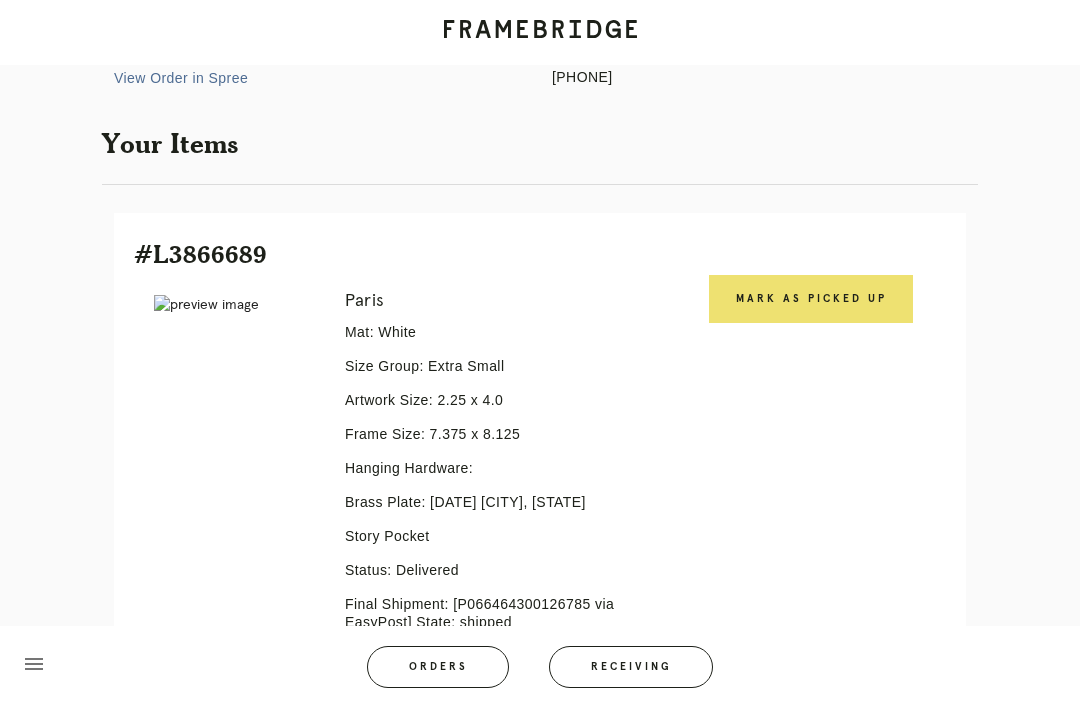 click on "Mark as Picked Up" at bounding box center (811, 299) 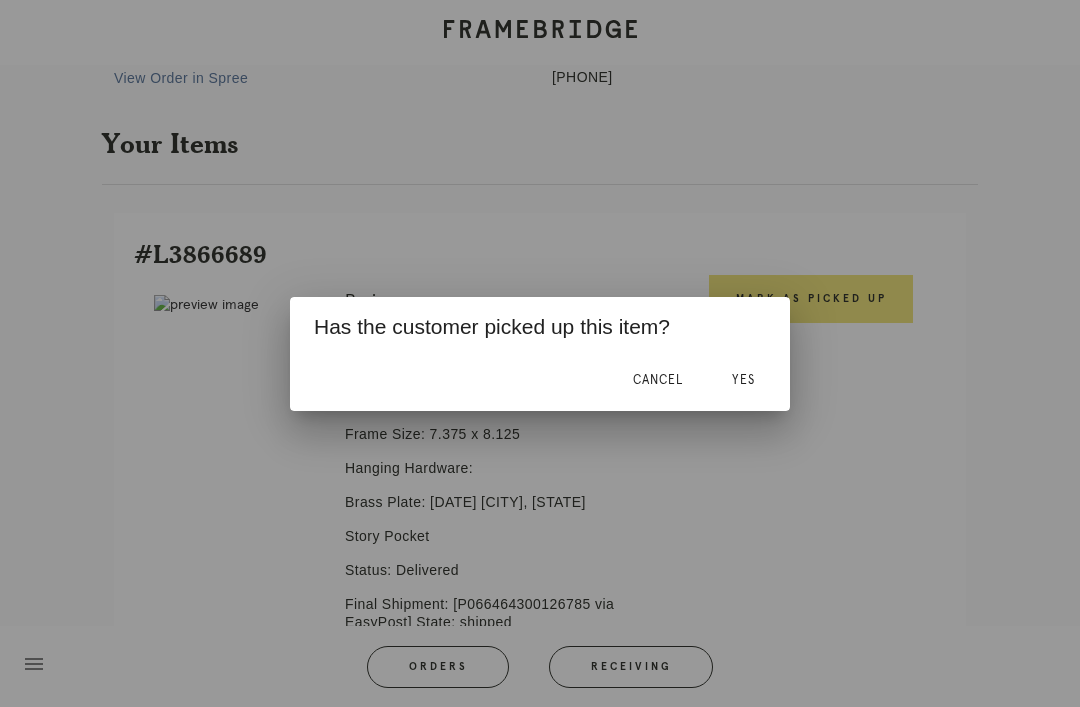 click on "Yes" at bounding box center [743, 381] 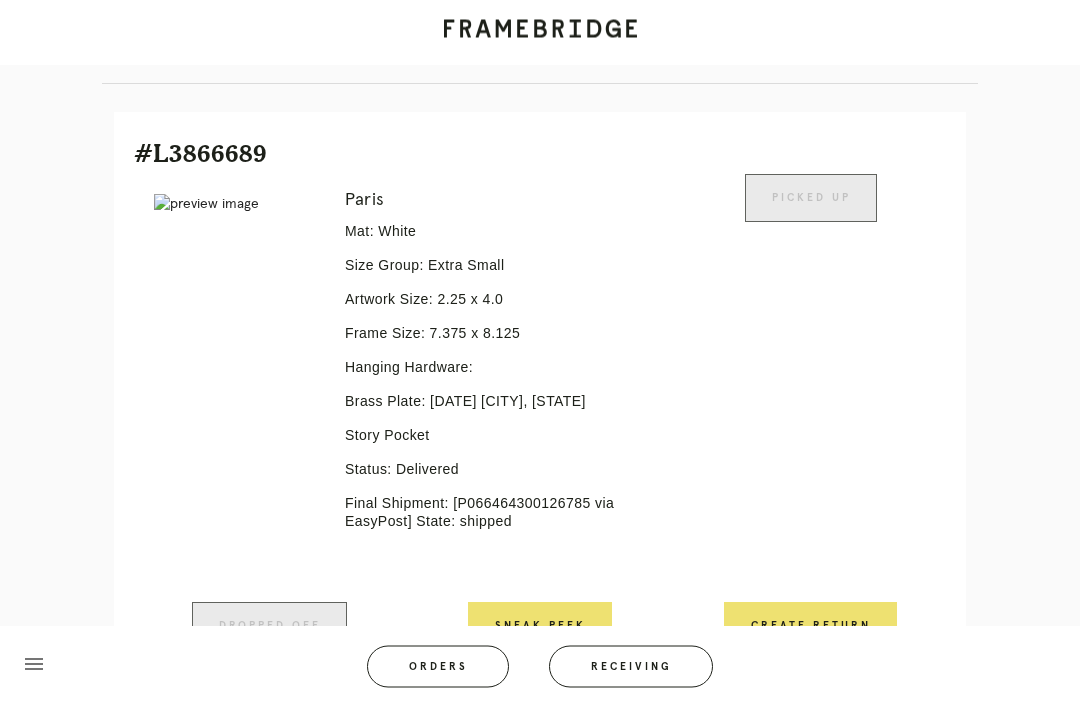 scroll, scrollTop: 496, scrollLeft: 0, axis: vertical 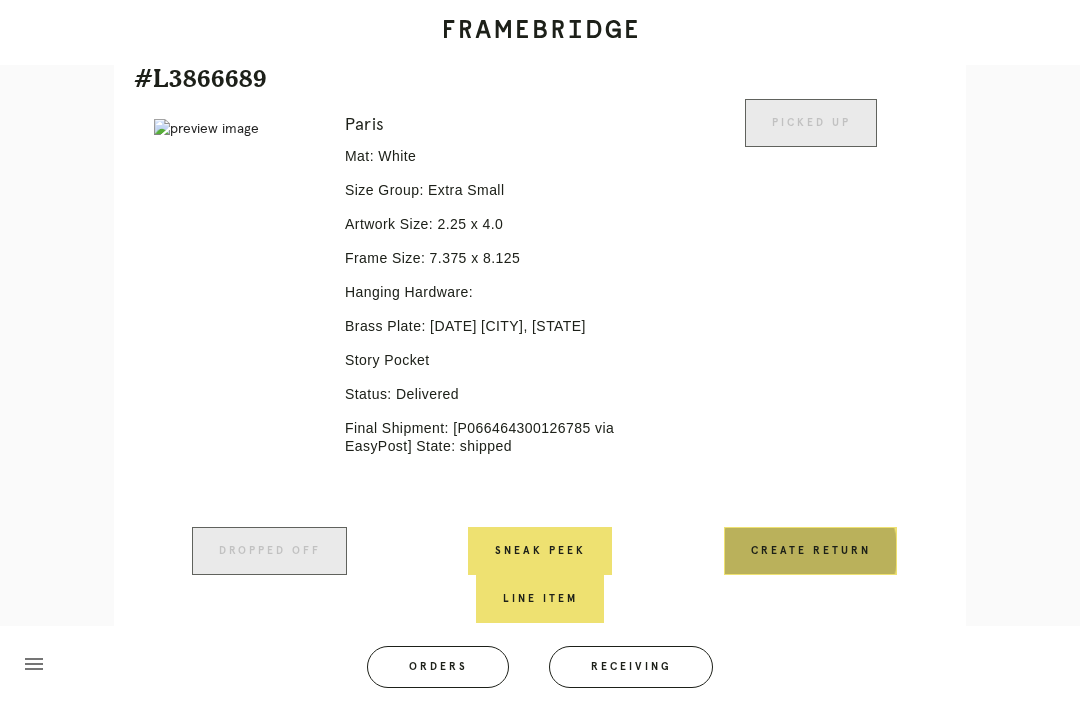 click on "Create Return" at bounding box center [810, 551] 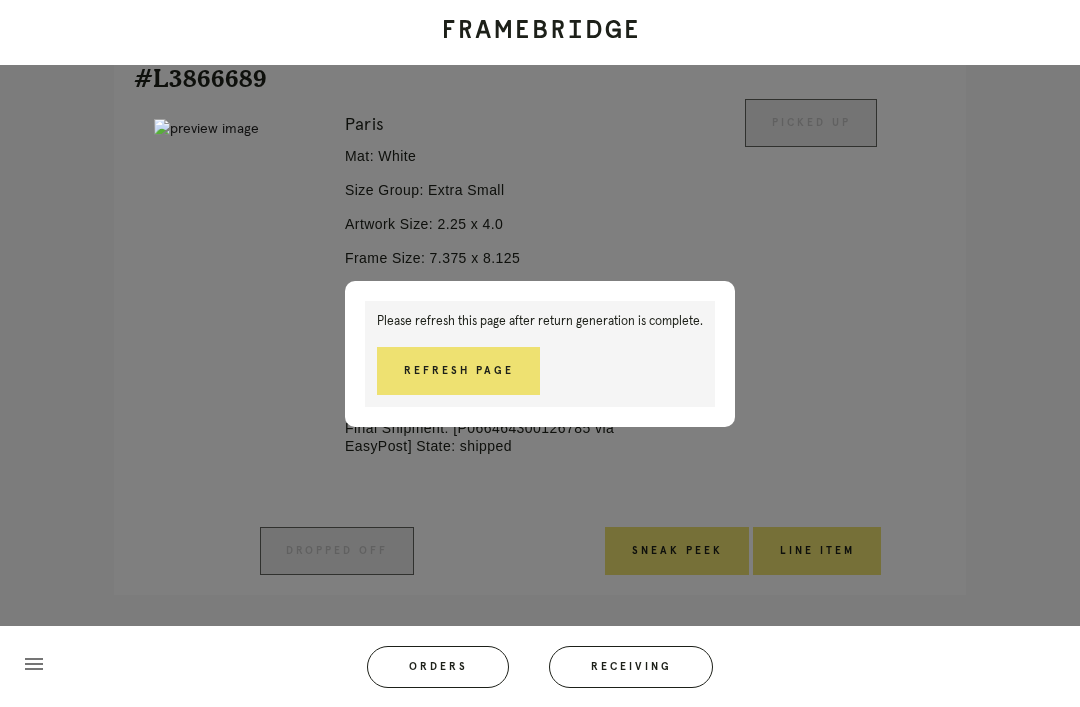 scroll, scrollTop: 510, scrollLeft: 0, axis: vertical 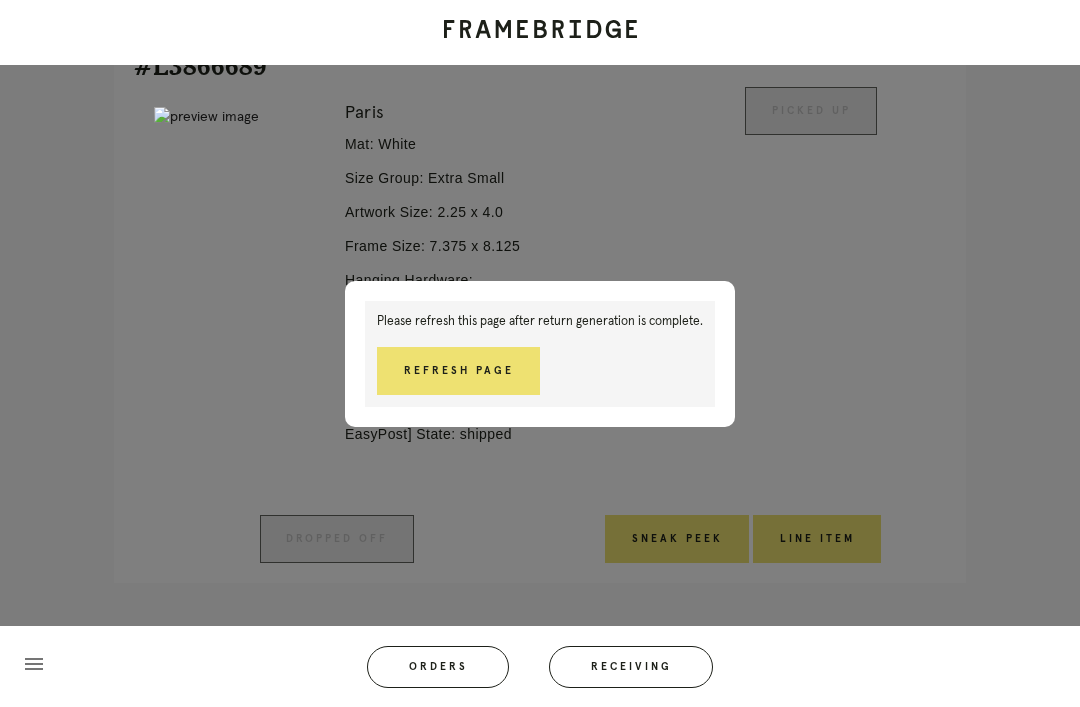 click on "Refresh Page" at bounding box center [458, 371] 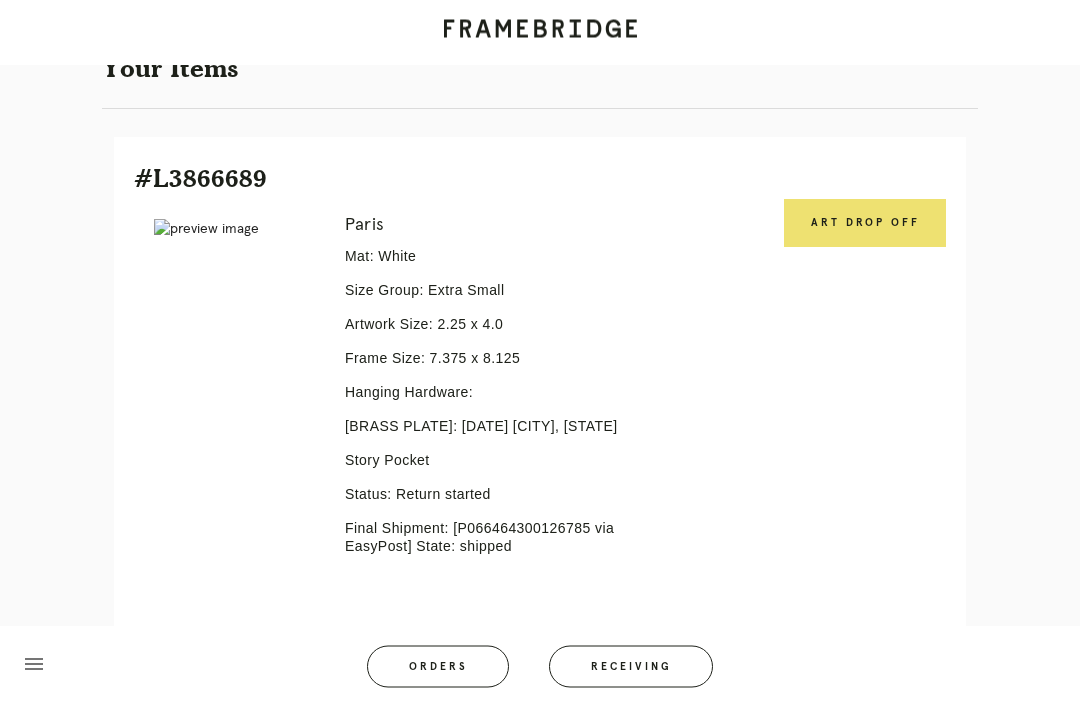 scroll, scrollTop: 446, scrollLeft: 0, axis: vertical 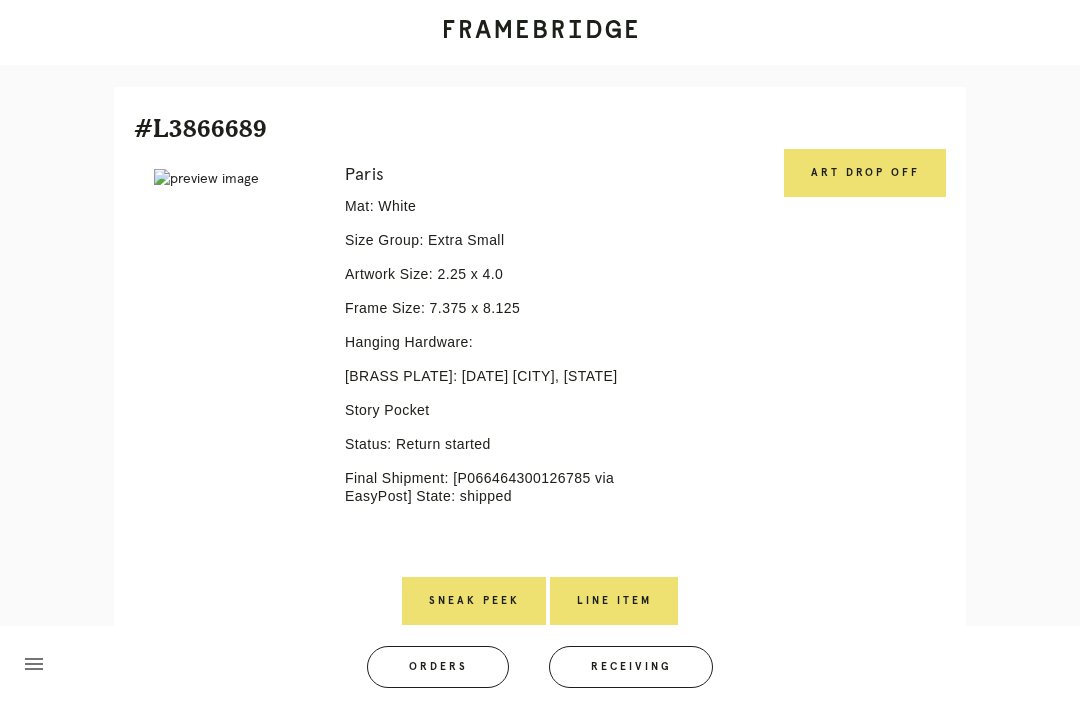 click on "Art drop off" at bounding box center (865, 173) 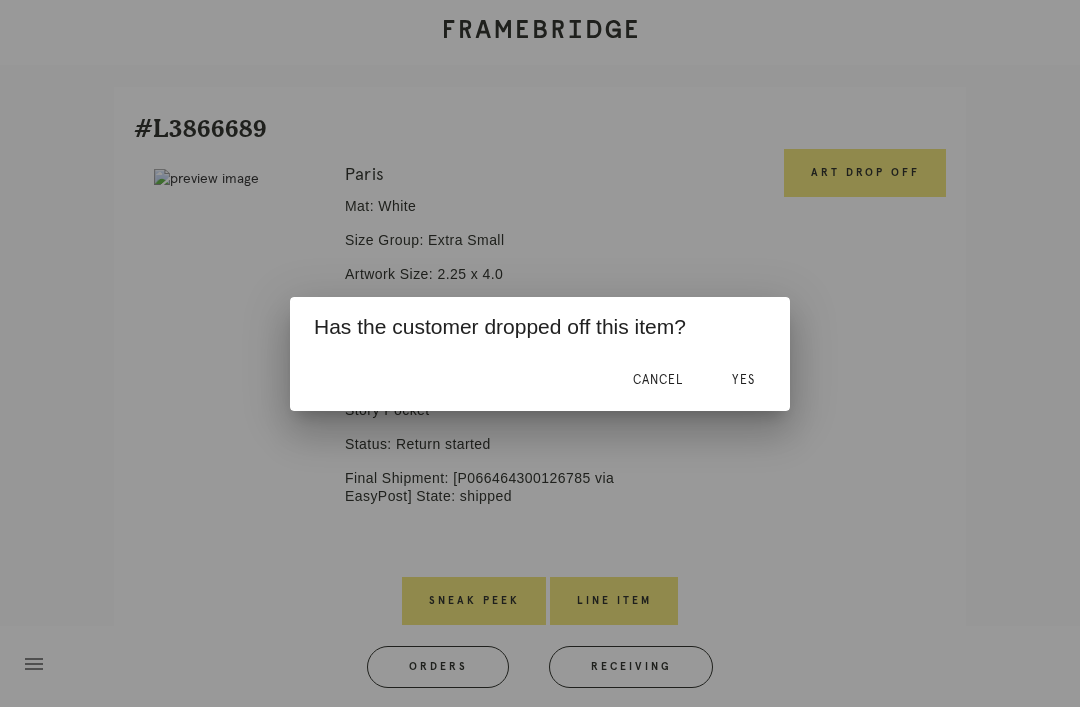 click on "Yes" at bounding box center (743, 381) 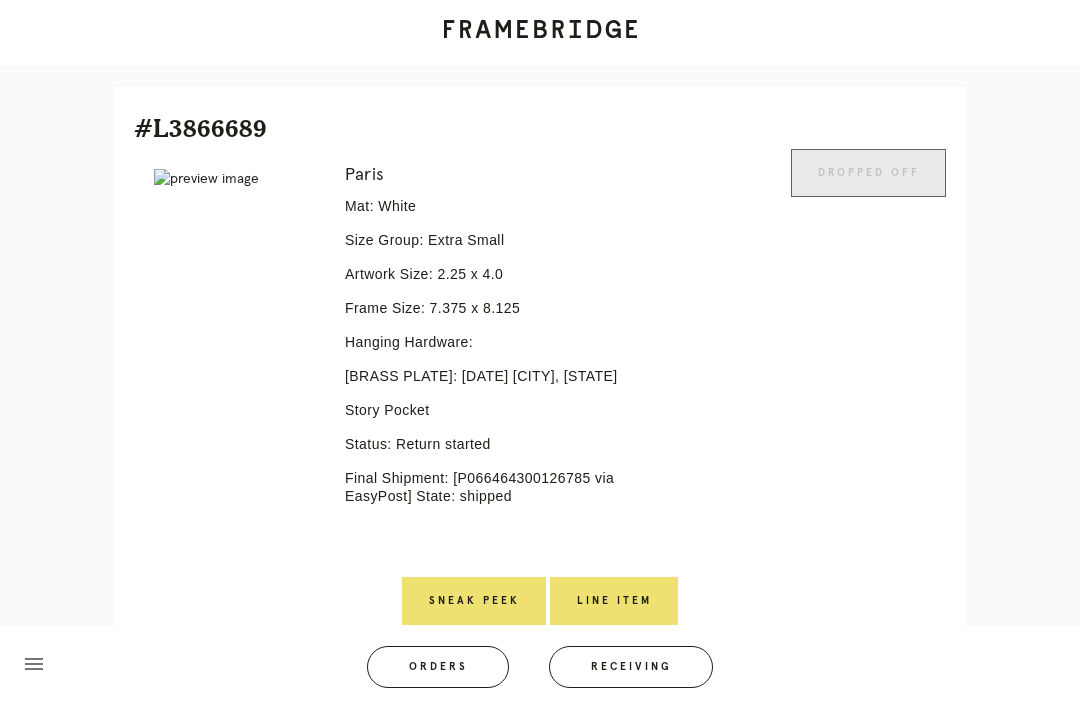 click on "Line Item" at bounding box center (614, 601) 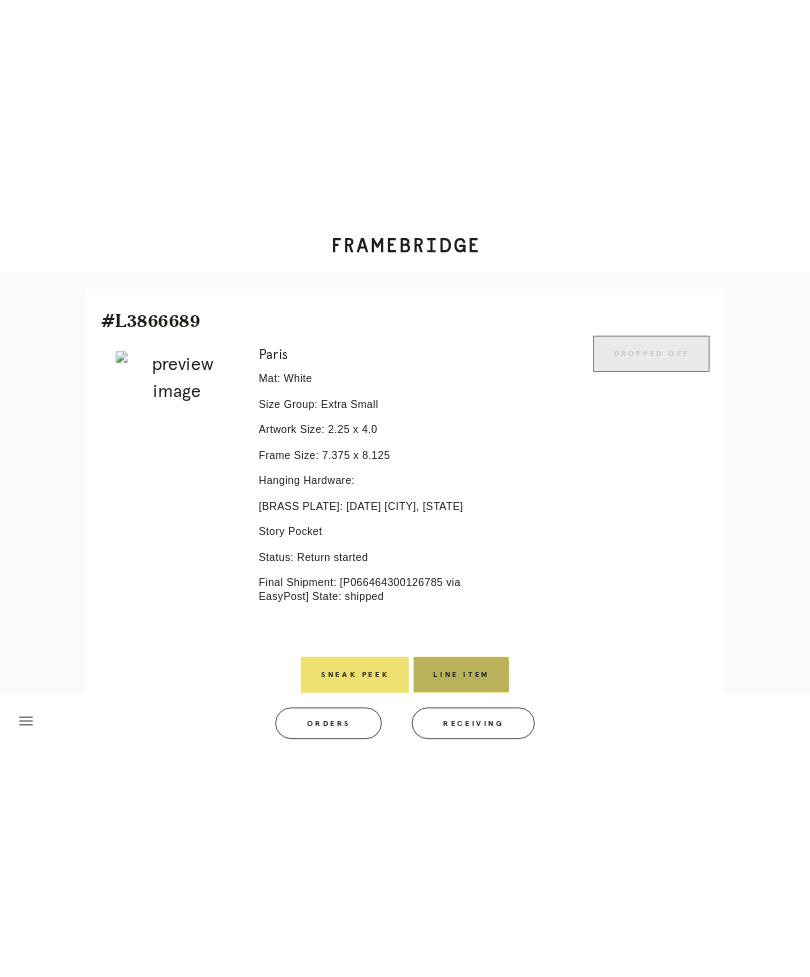 scroll, scrollTop: 0, scrollLeft: 0, axis: both 